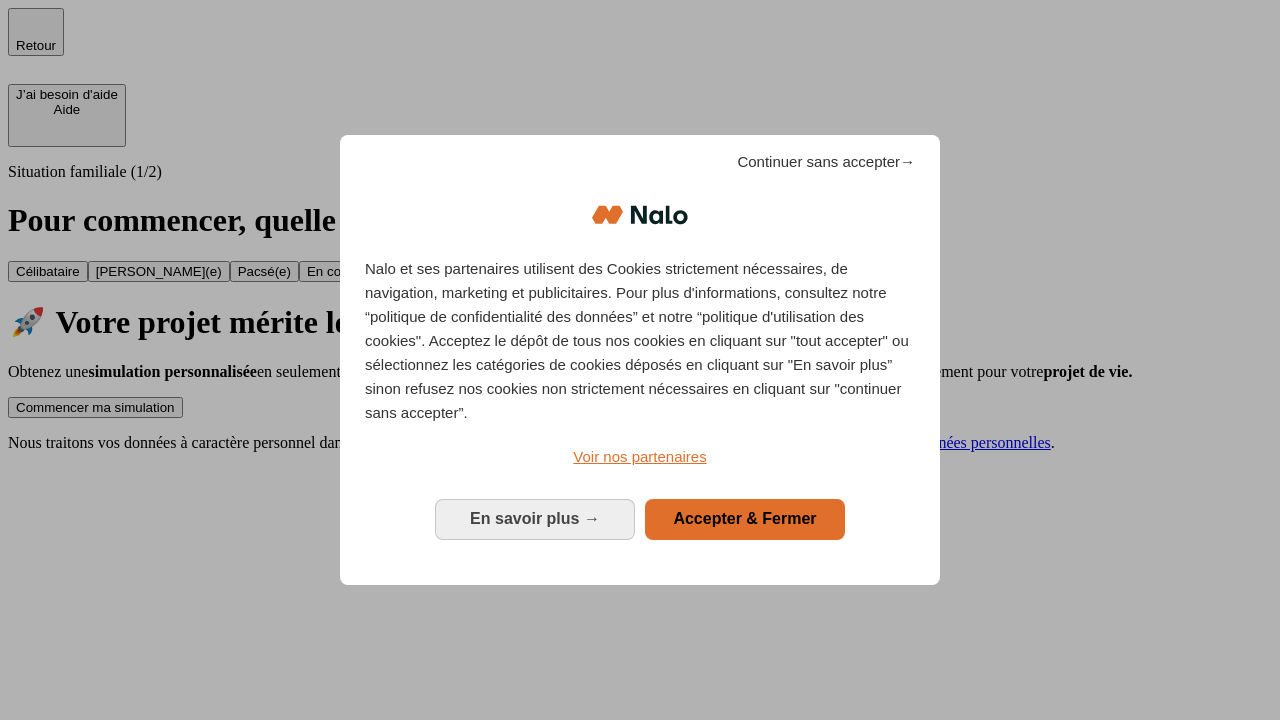 scroll, scrollTop: 0, scrollLeft: 0, axis: both 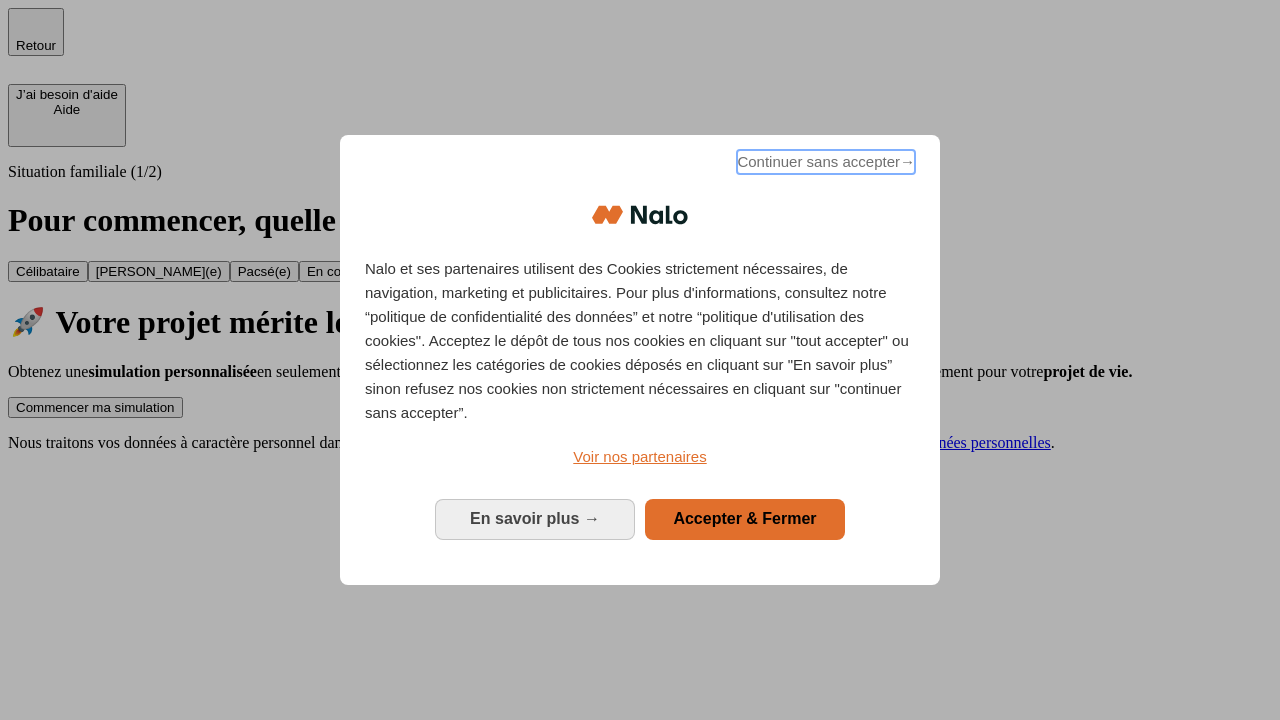 click on "Continuer sans accepter  →" at bounding box center [826, 162] 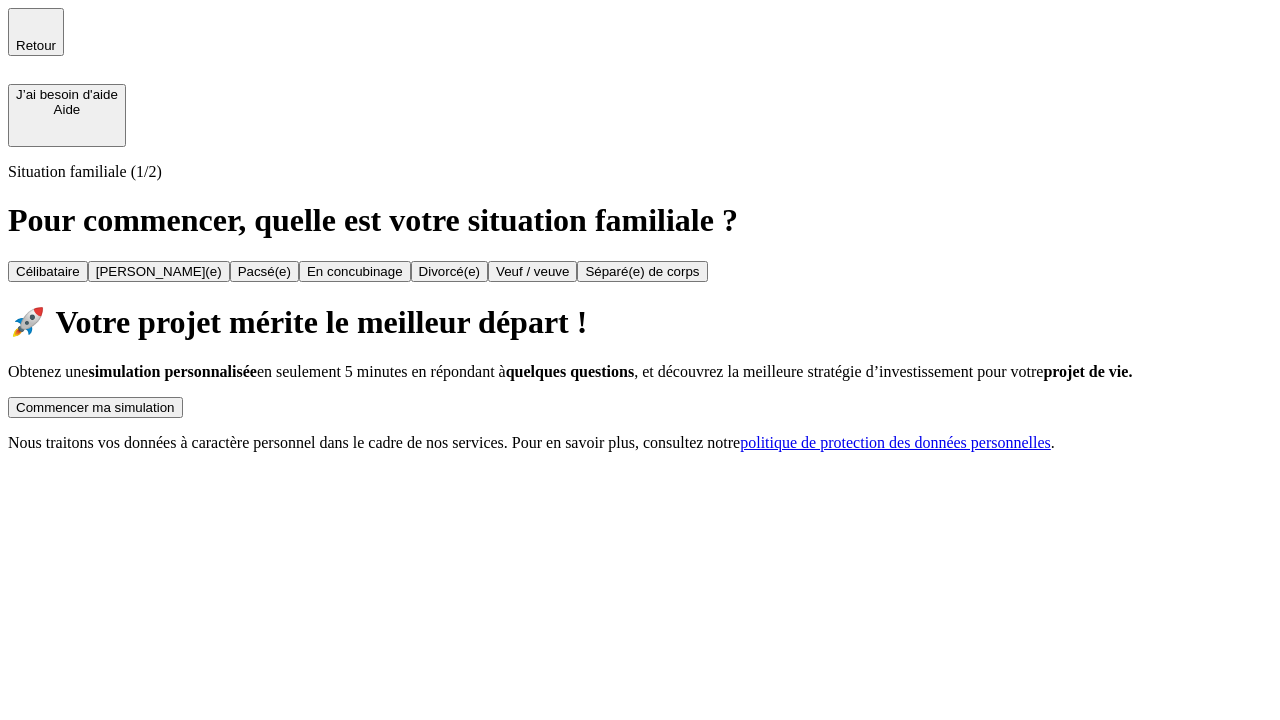 click on "Commencer ma simulation" at bounding box center (95, 407) 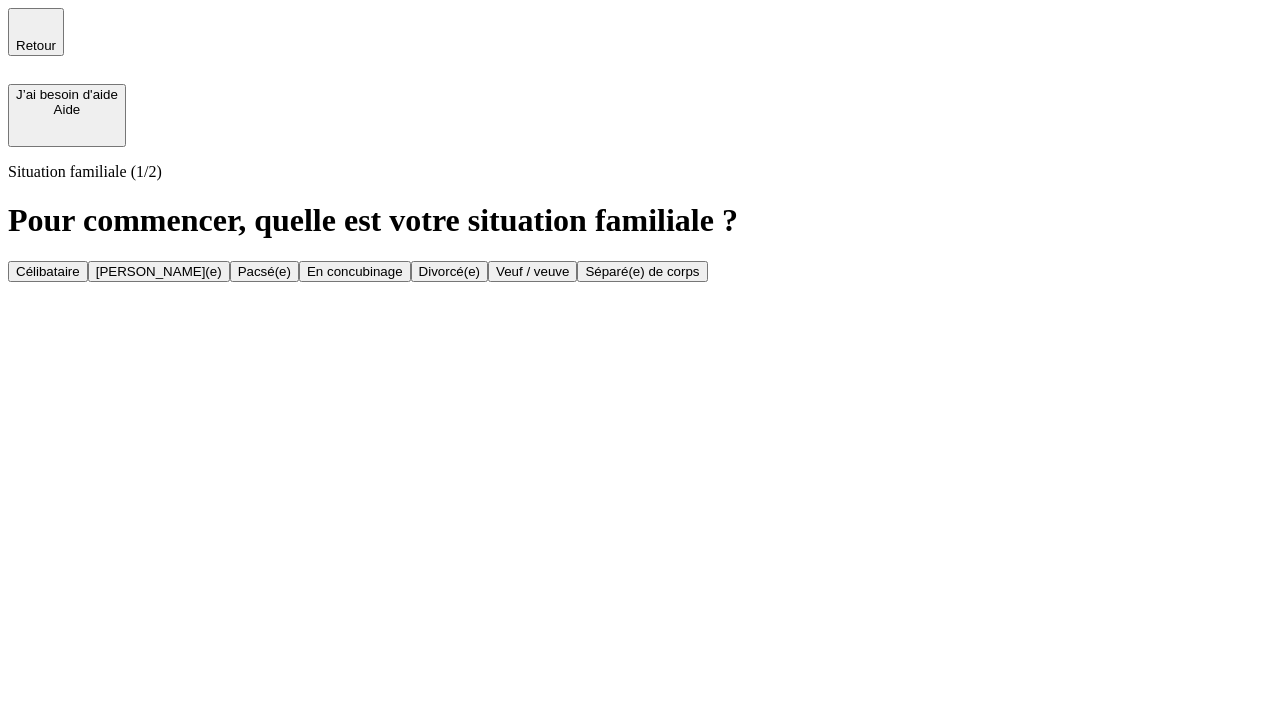 click on "Célibataire" at bounding box center [48, 271] 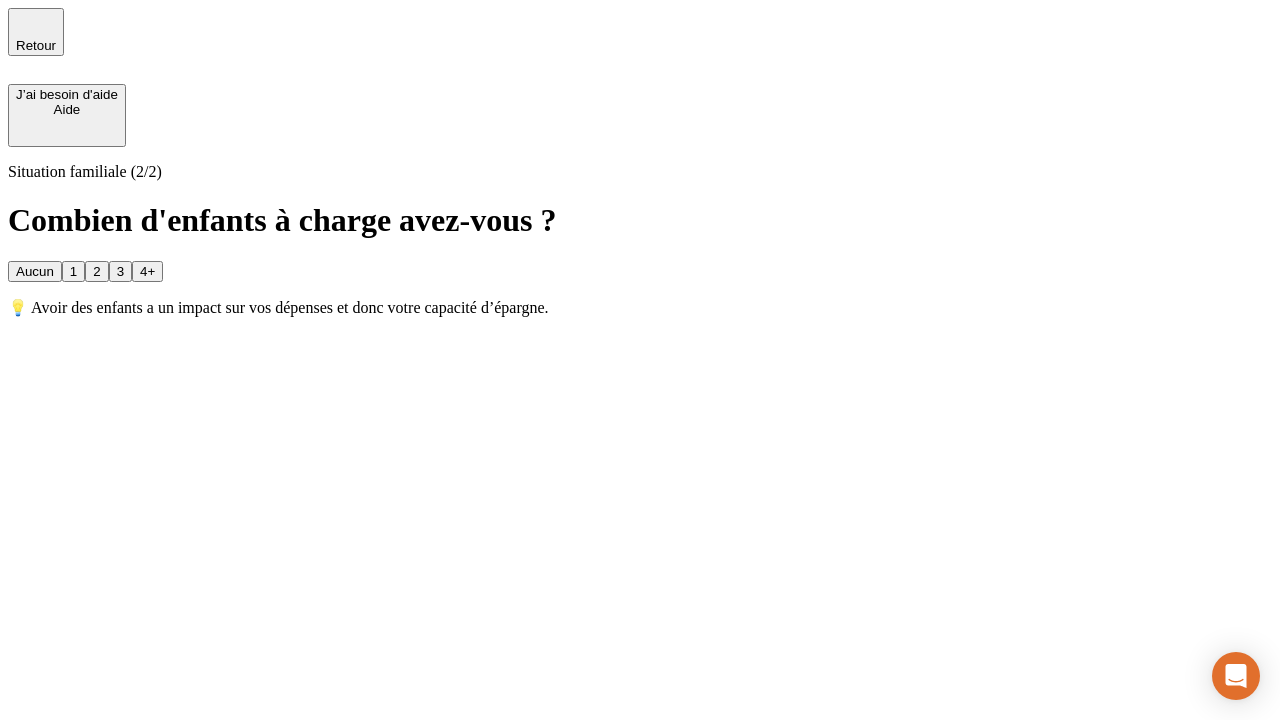 click on "Aucun" at bounding box center [35, 271] 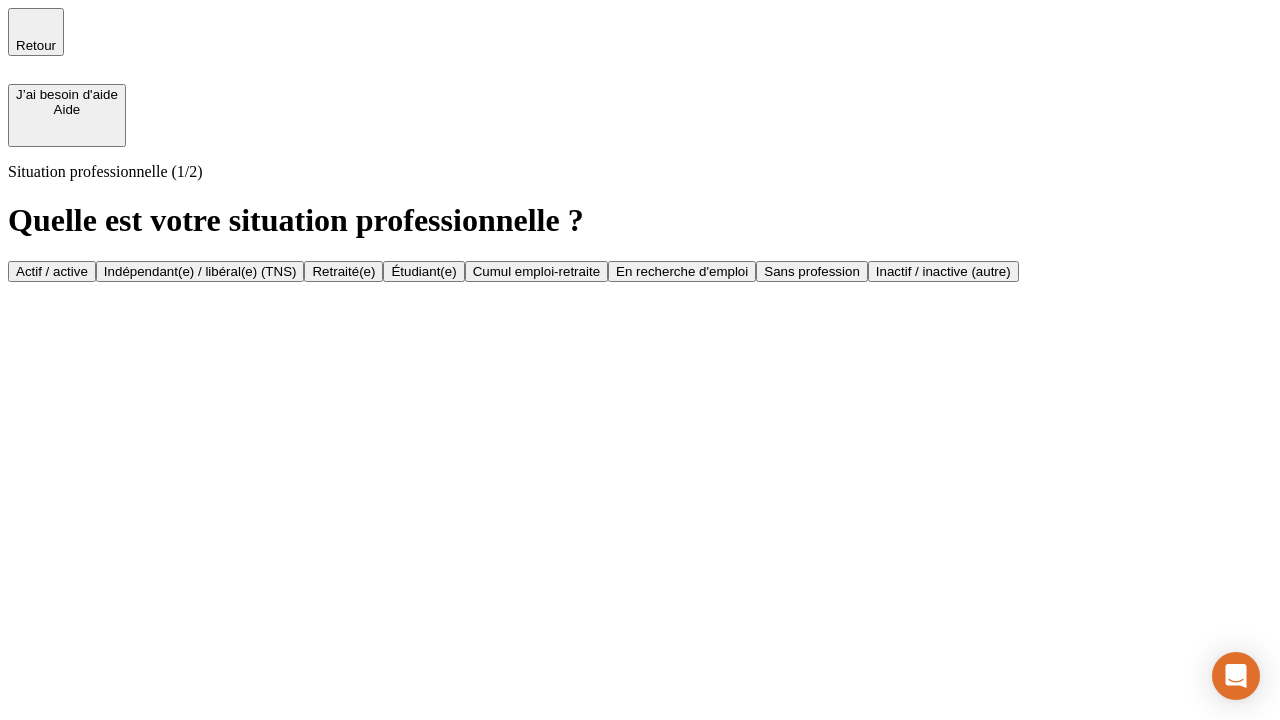 click on "Actif / active" at bounding box center (52, 271) 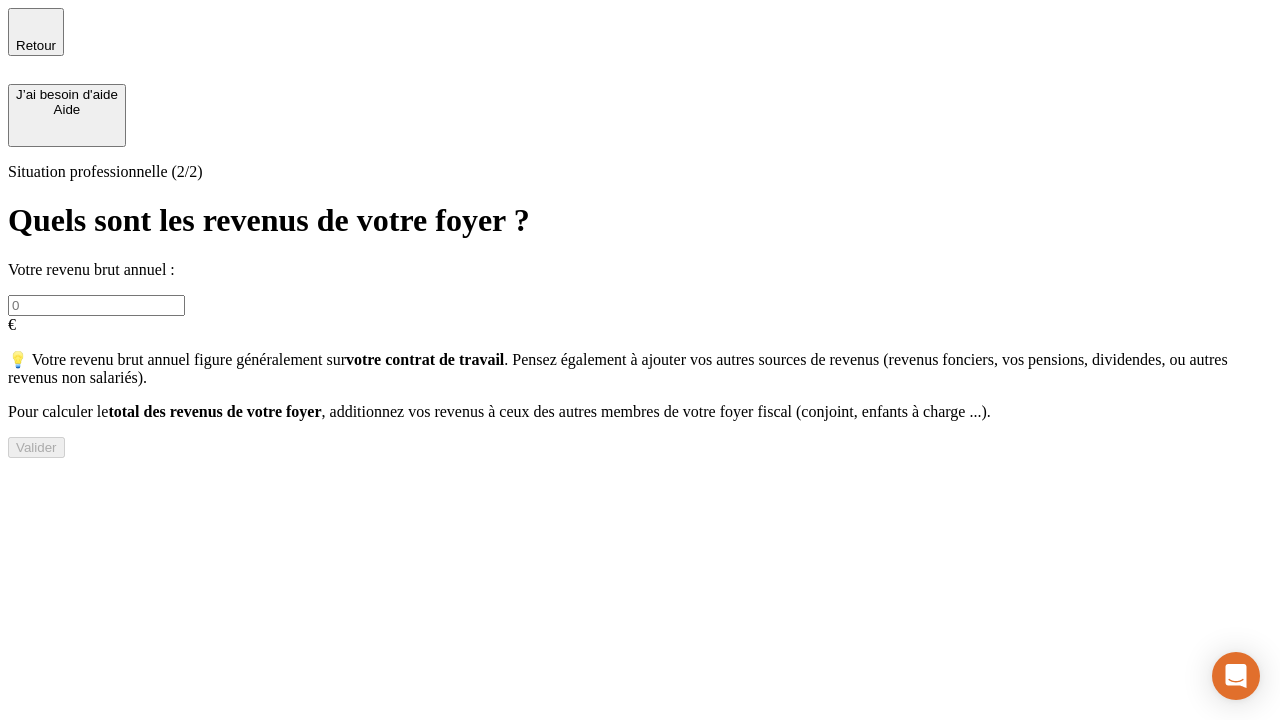 click at bounding box center [96, 305] 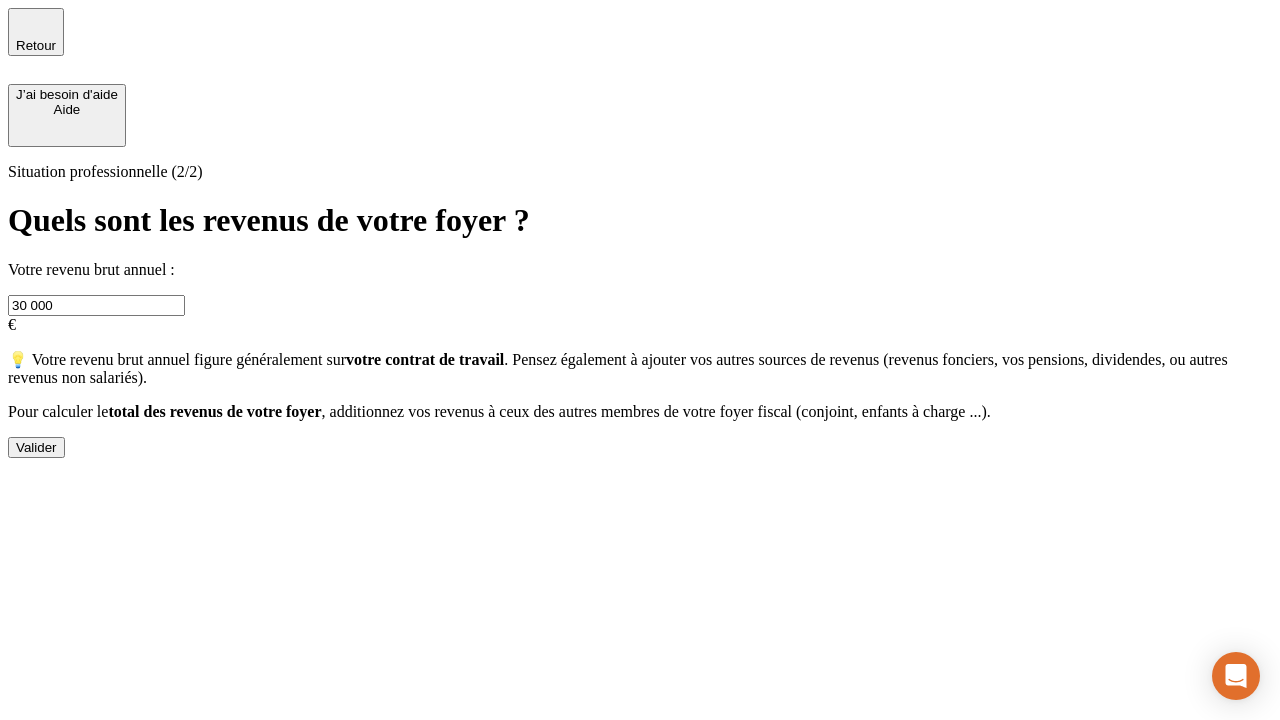 click on "Valider" at bounding box center [36, 447] 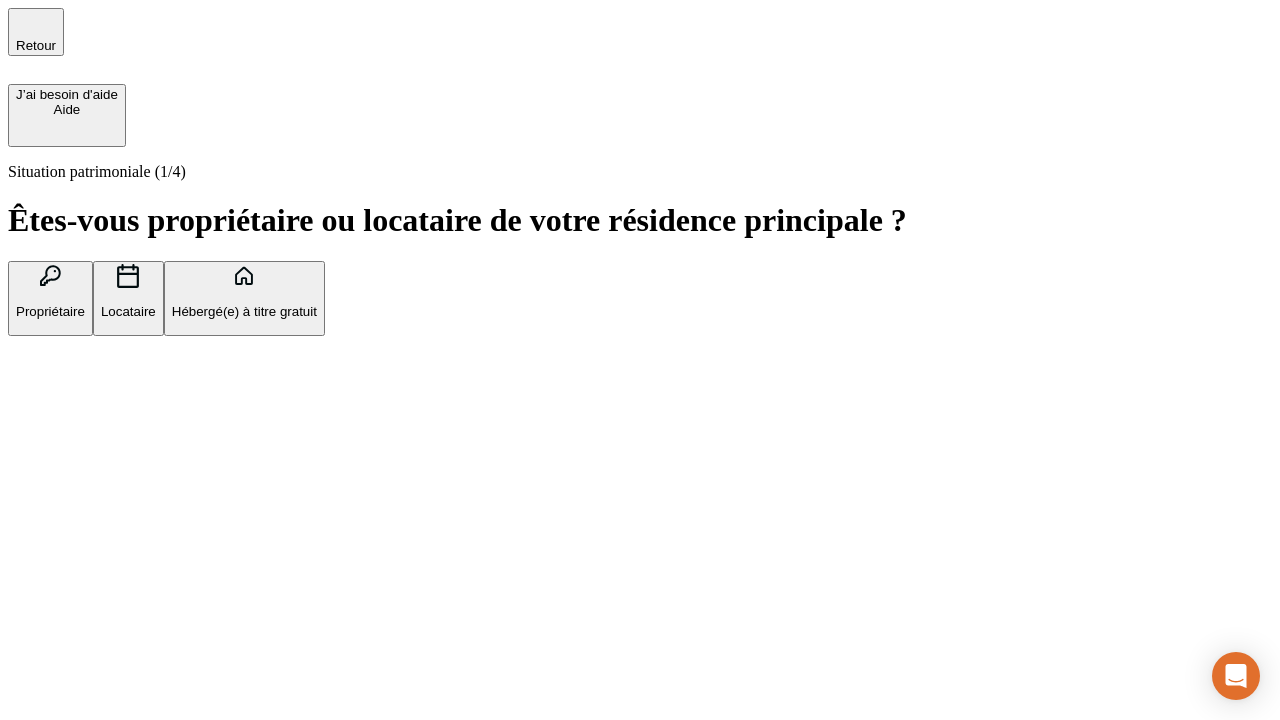 click on "Hébergé(e) à titre gratuit" at bounding box center (244, 311) 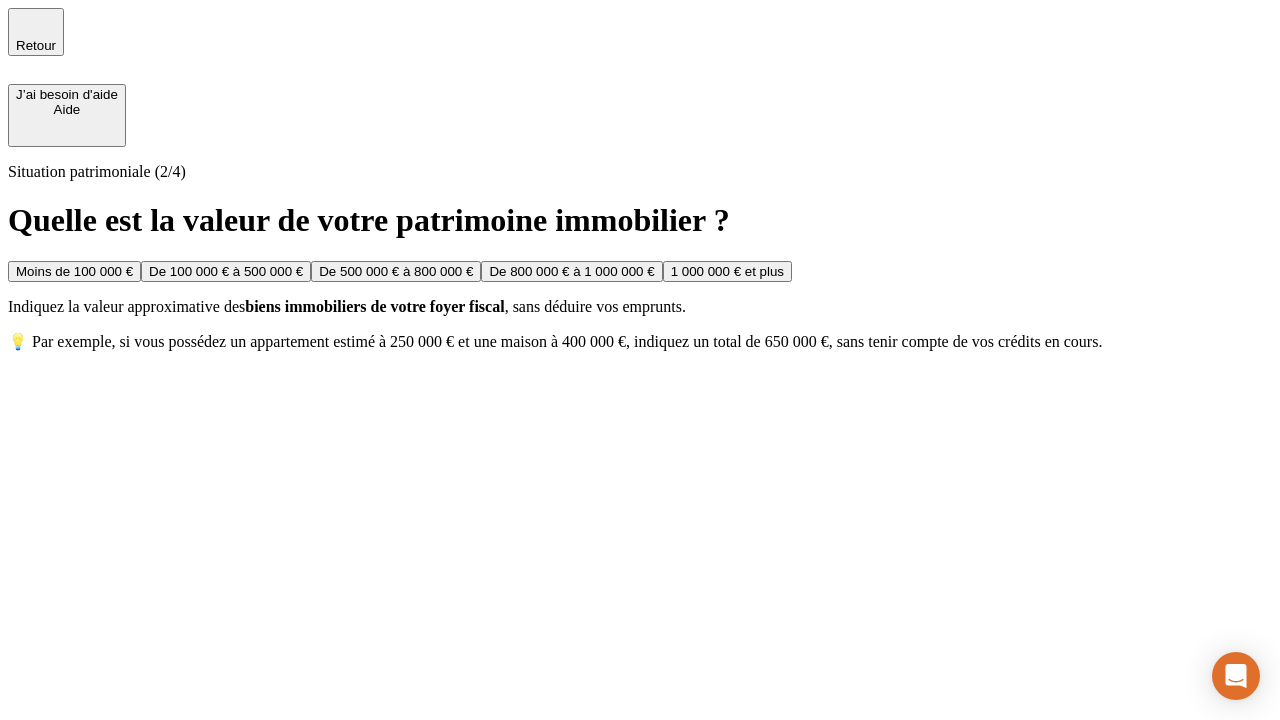 click on "Moins de 100 000 €" at bounding box center (74, 271) 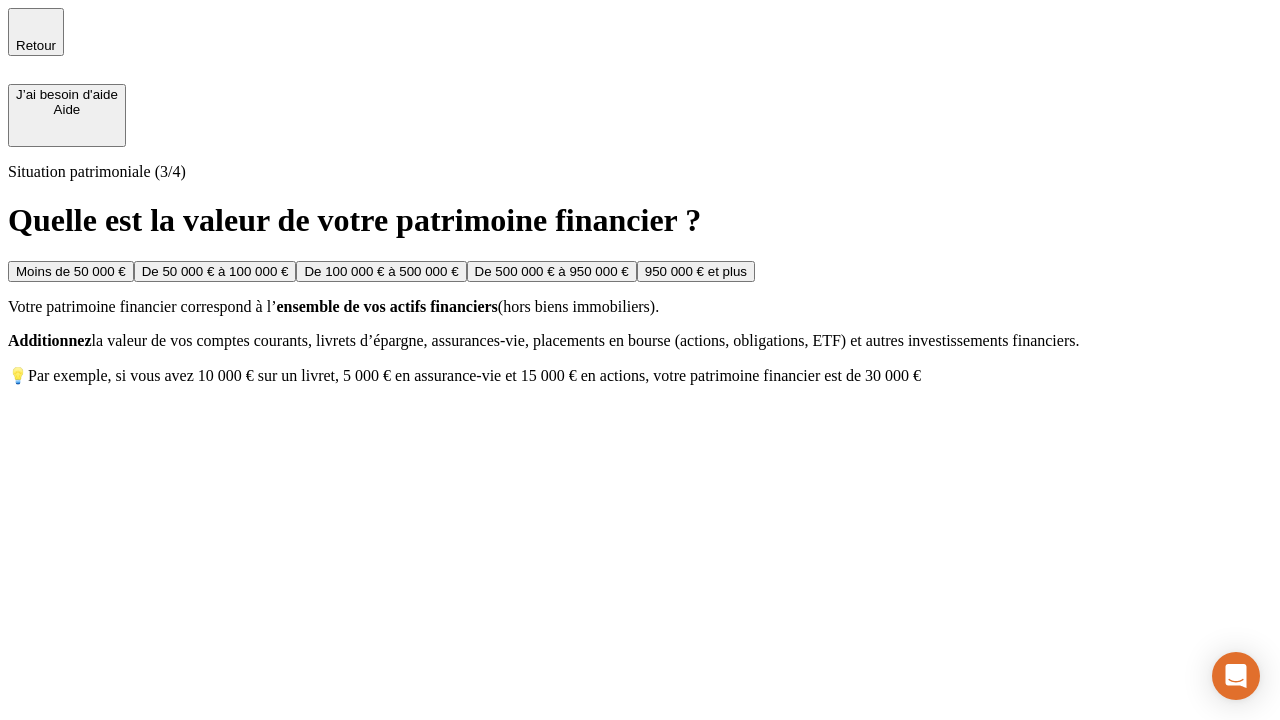 click on "Moins de 50 000 €" at bounding box center (71, 271) 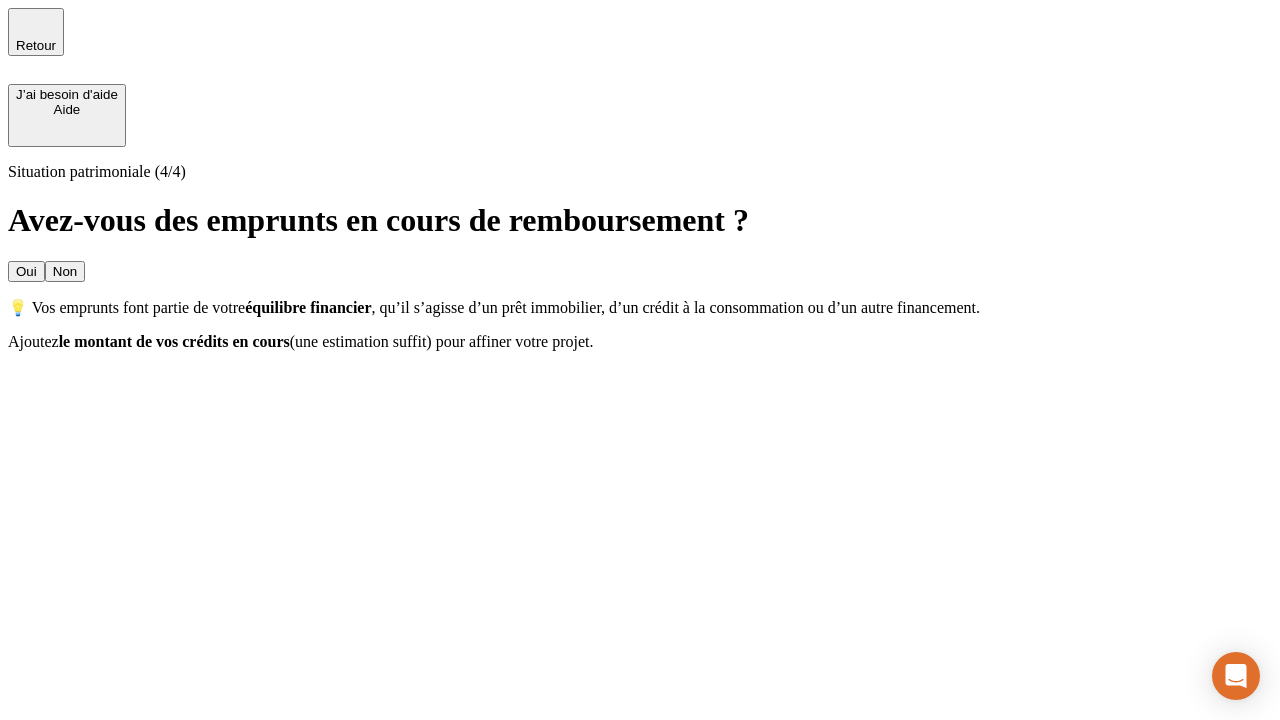 click on "Non" at bounding box center [65, 271] 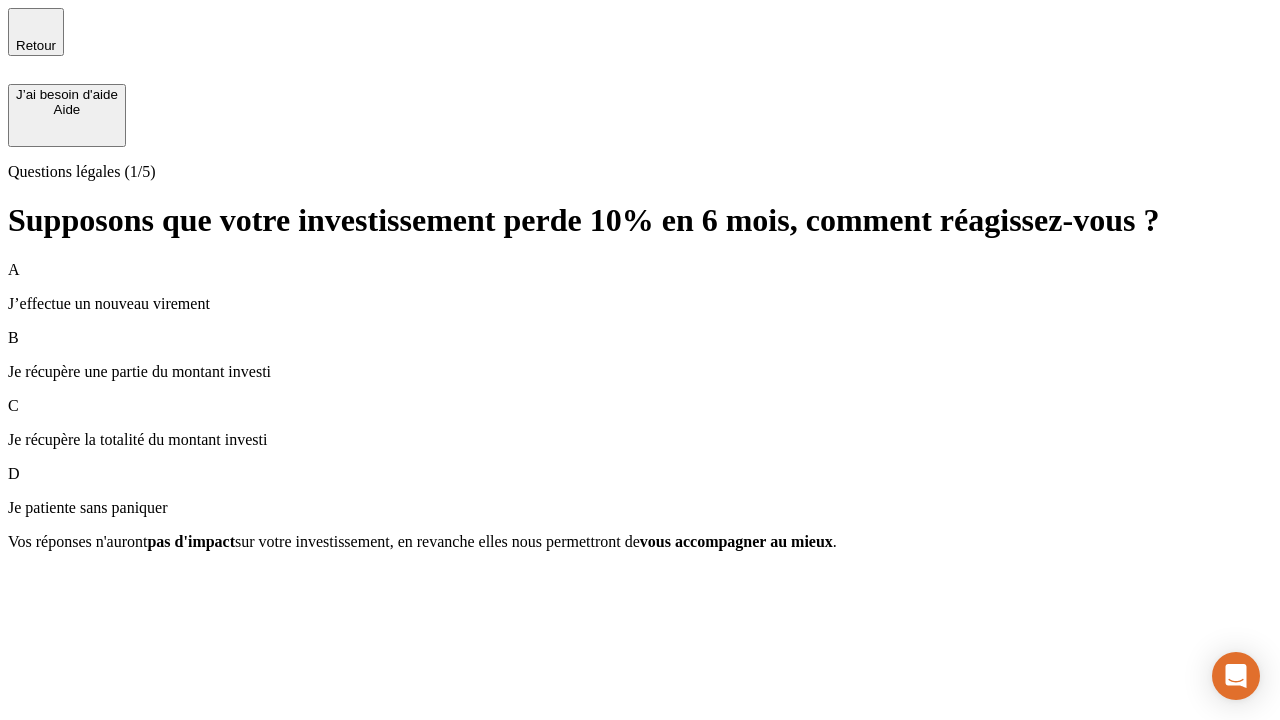 click on "A J’effectue un nouveau virement" at bounding box center (640, 287) 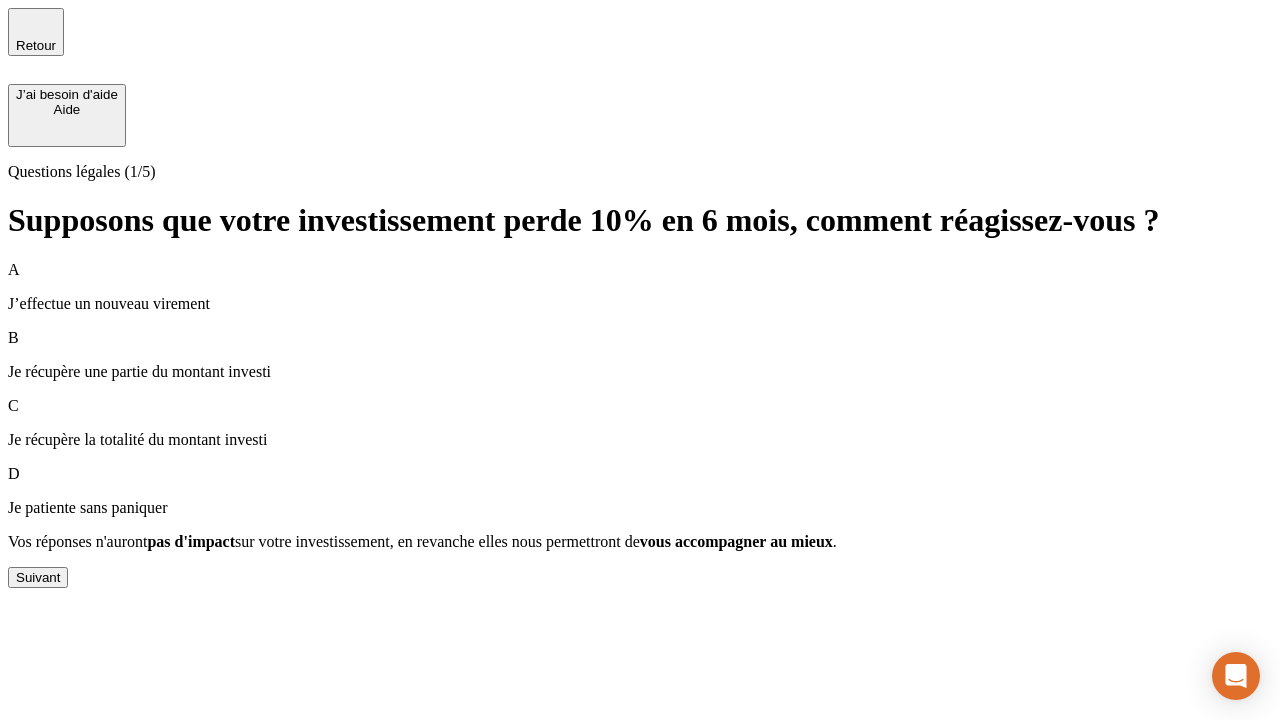 click on "Suivant" at bounding box center [38, 577] 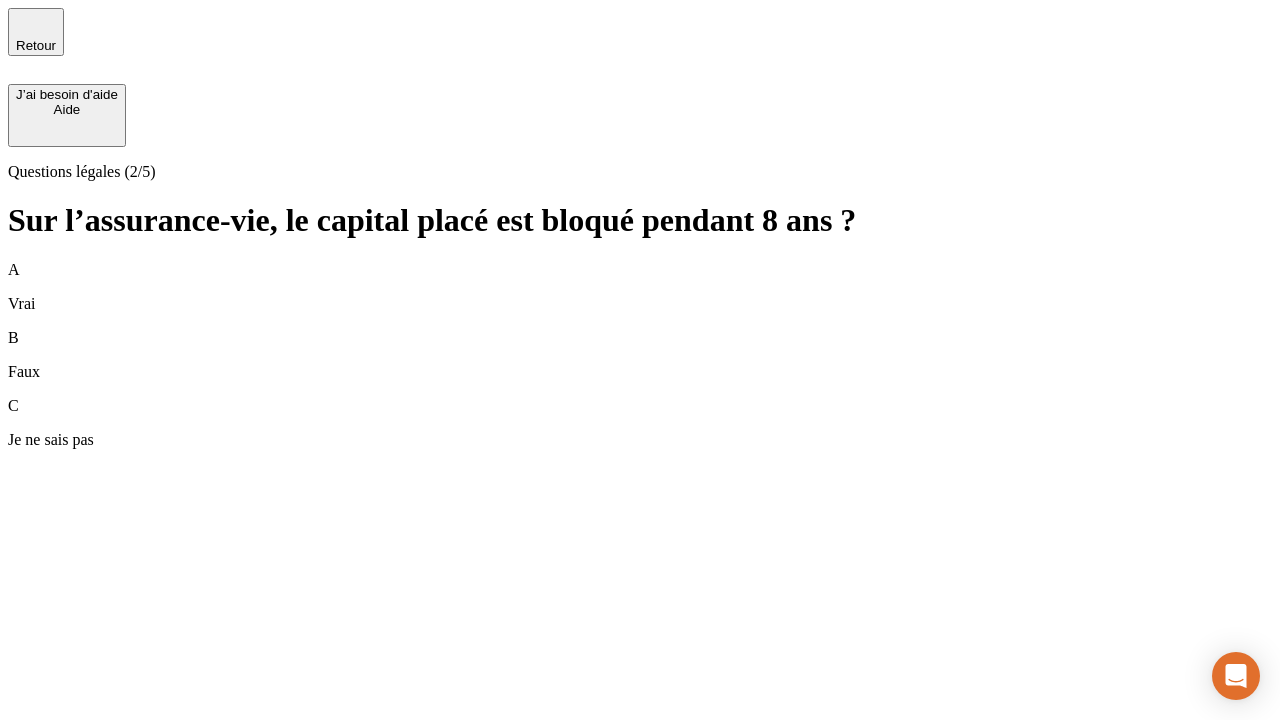 click on "B Faux" at bounding box center (640, 355) 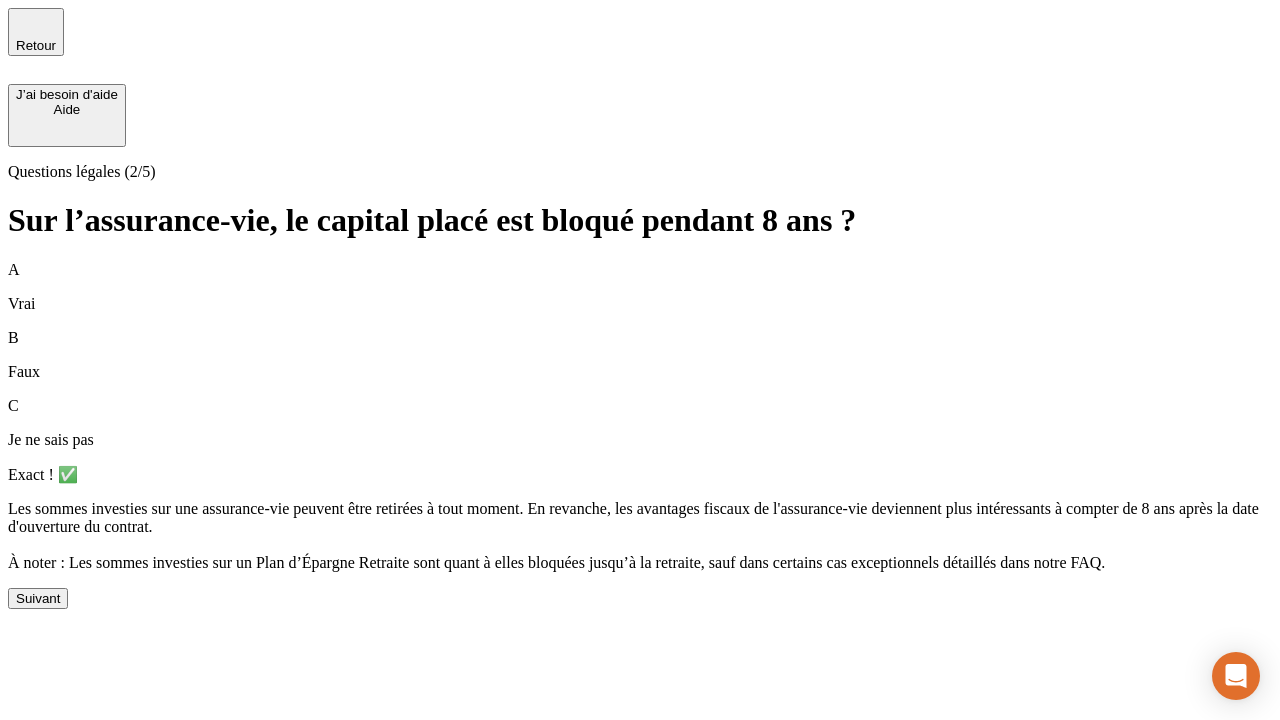 click on "Suivant" at bounding box center [38, 598] 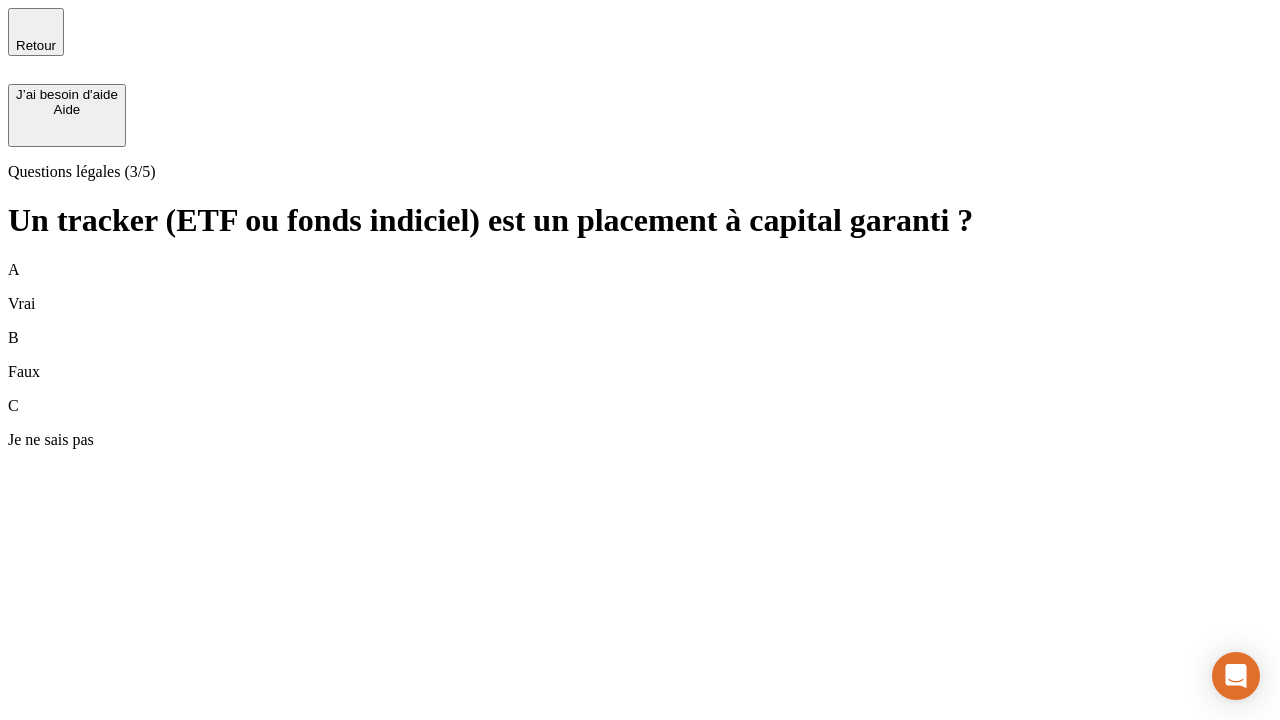 click on "B Faux" at bounding box center [640, 355] 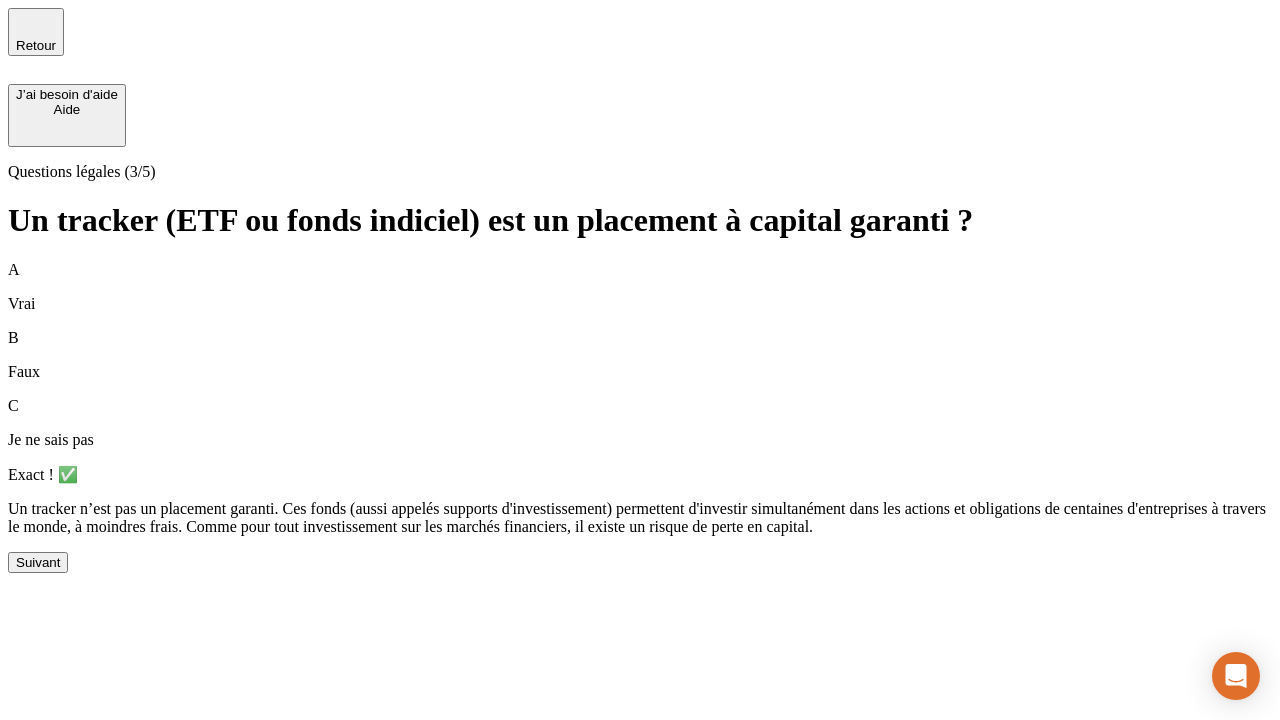 click on "Suivant" at bounding box center [38, 562] 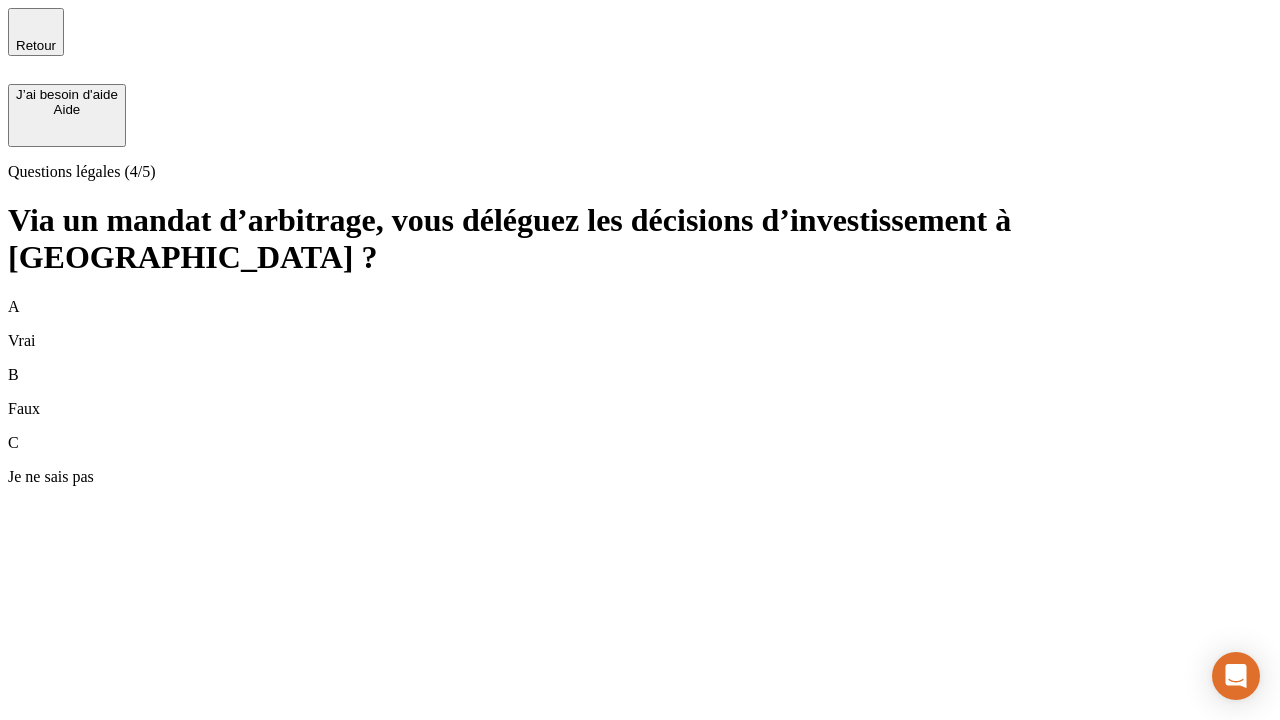 click on "A Vrai" at bounding box center (640, 324) 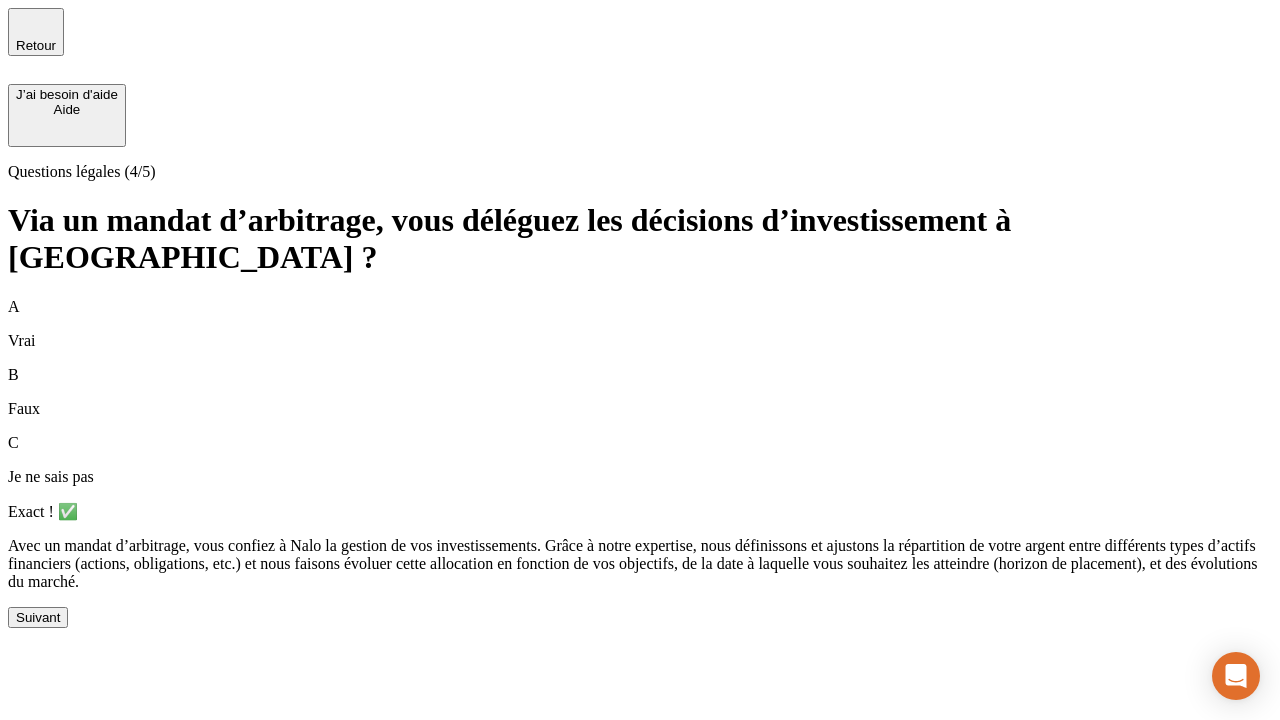 click on "Suivant" at bounding box center [38, 617] 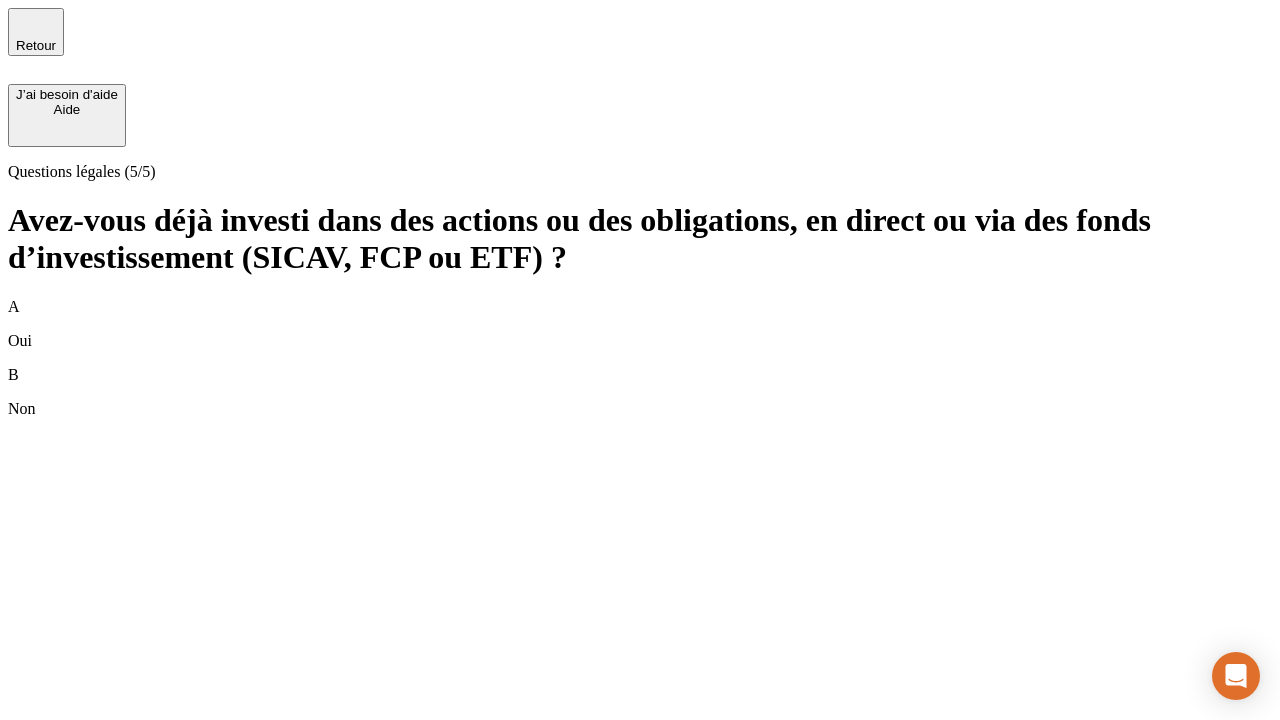 click on "B Non" at bounding box center [640, 392] 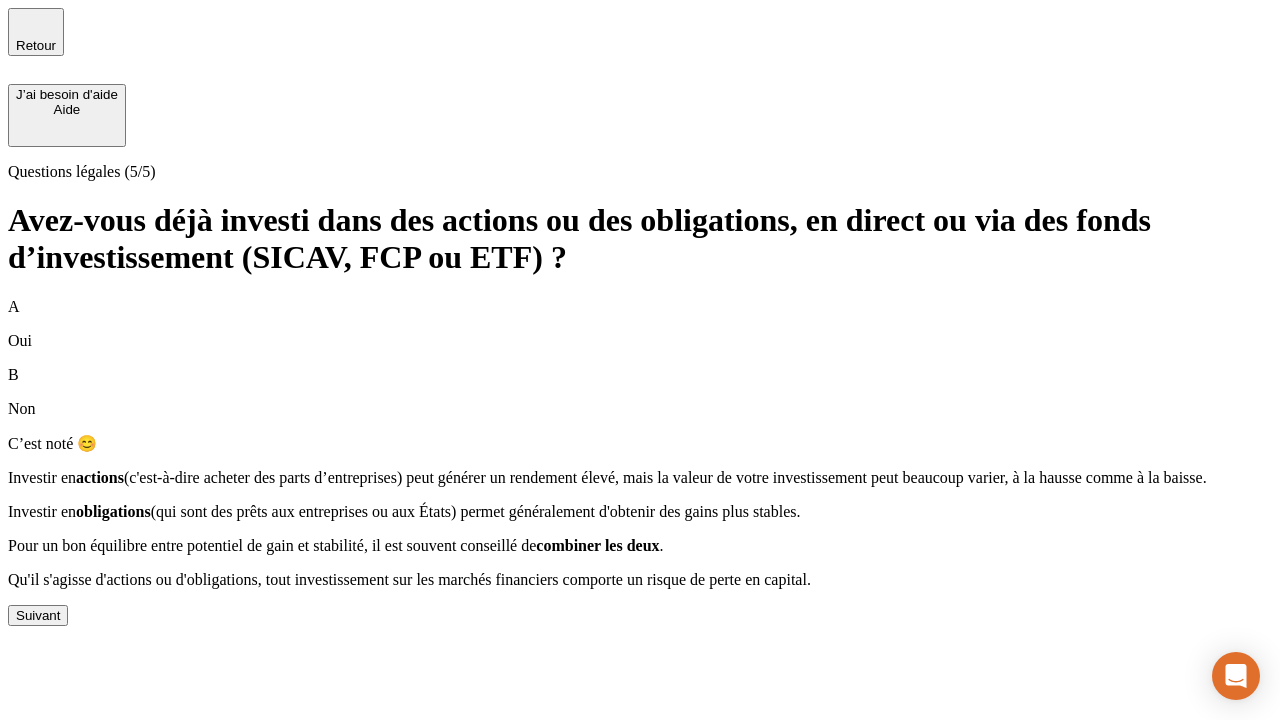 click on "Suivant" at bounding box center (38, 615) 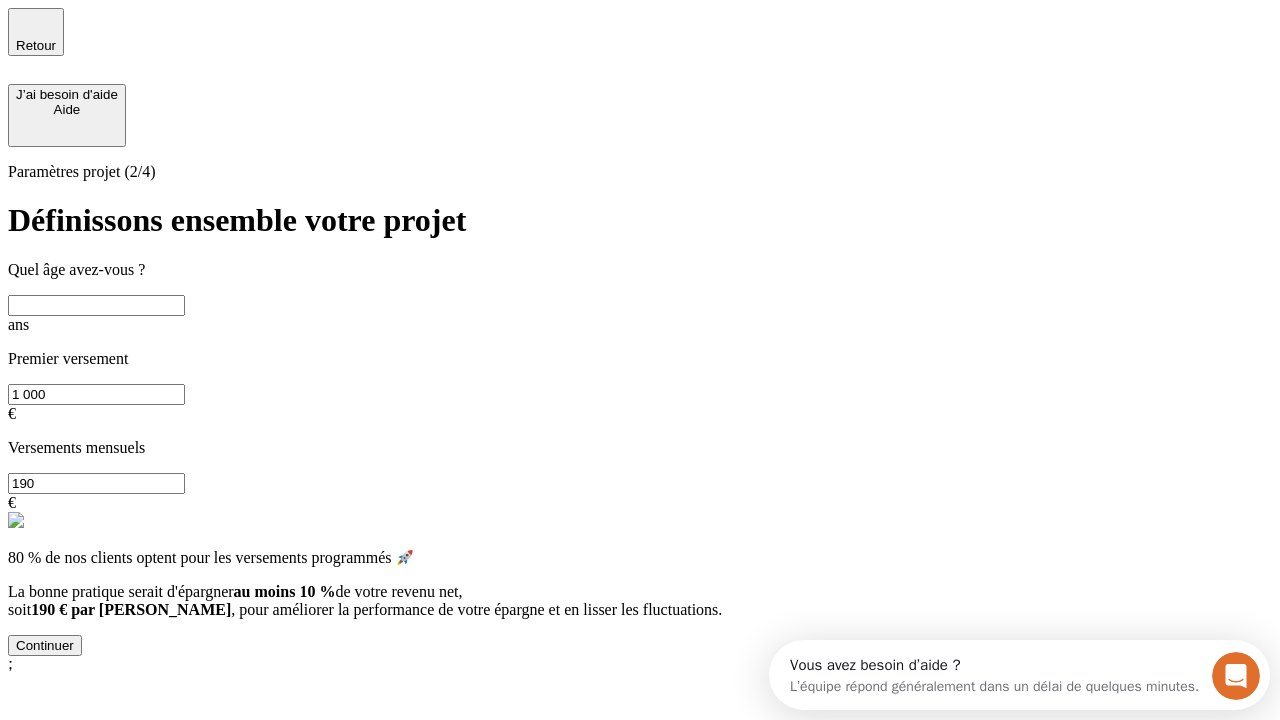 scroll, scrollTop: 0, scrollLeft: 0, axis: both 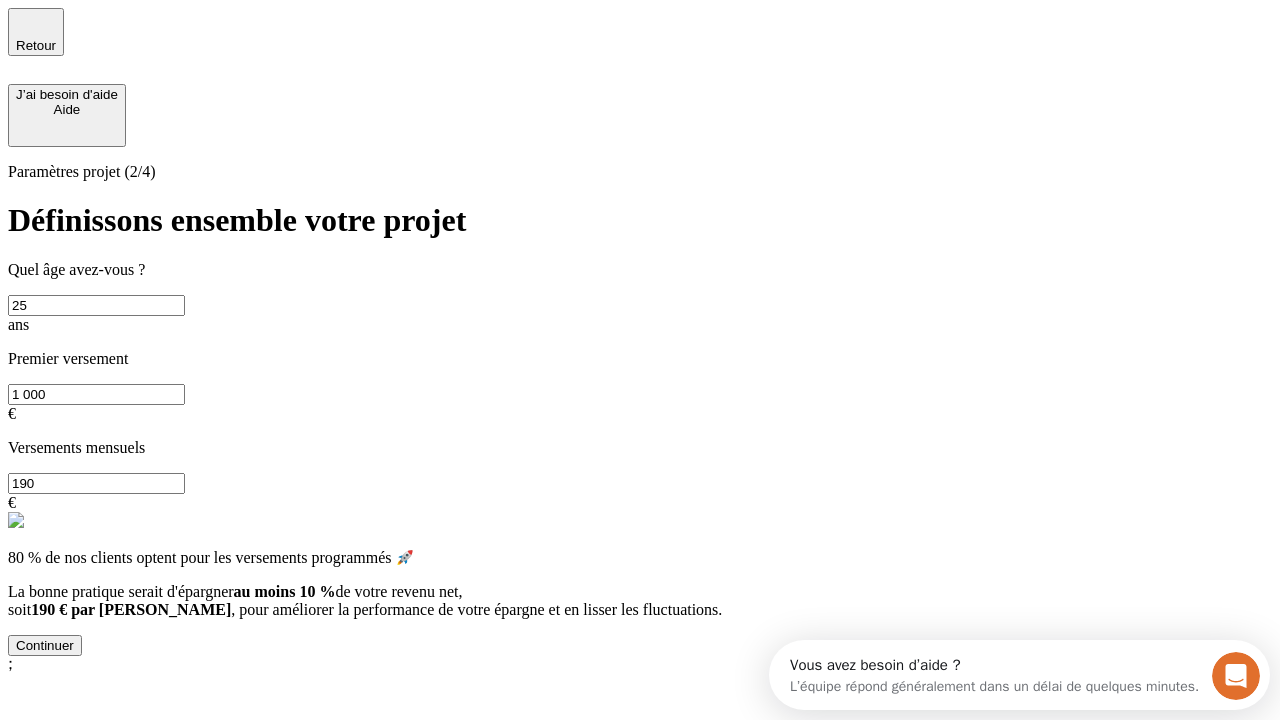 type on "25" 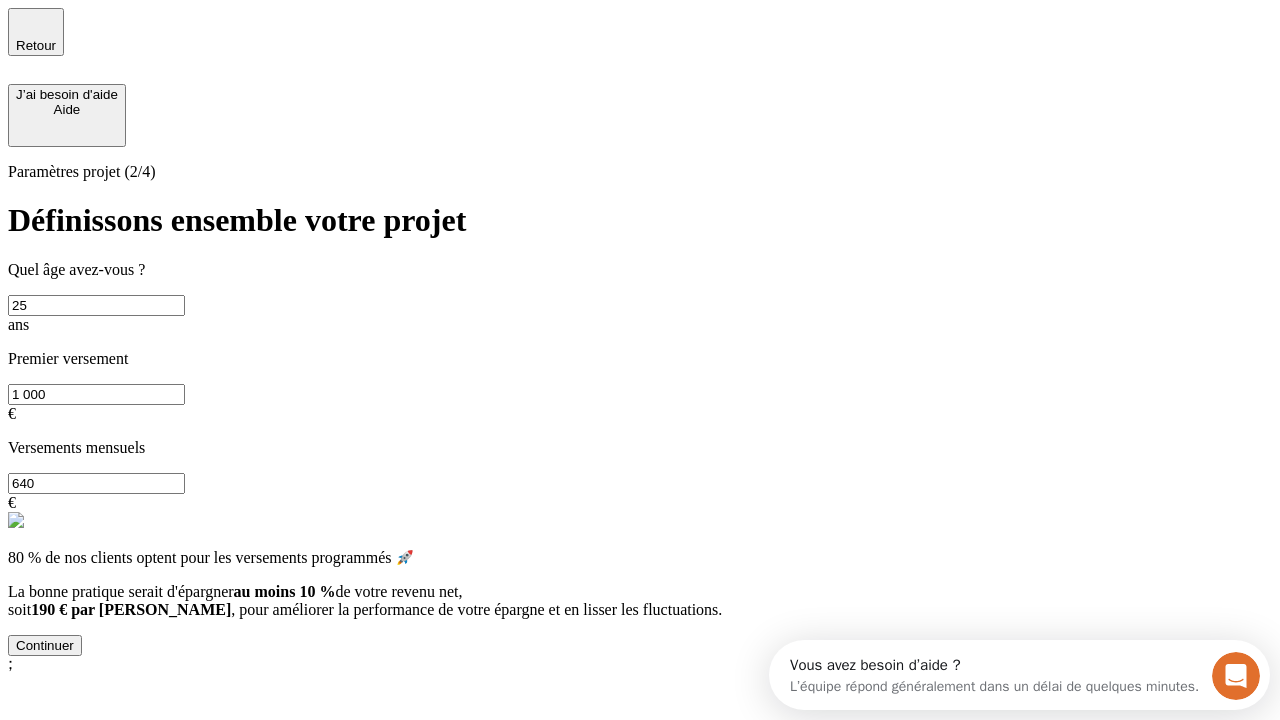 type on "640" 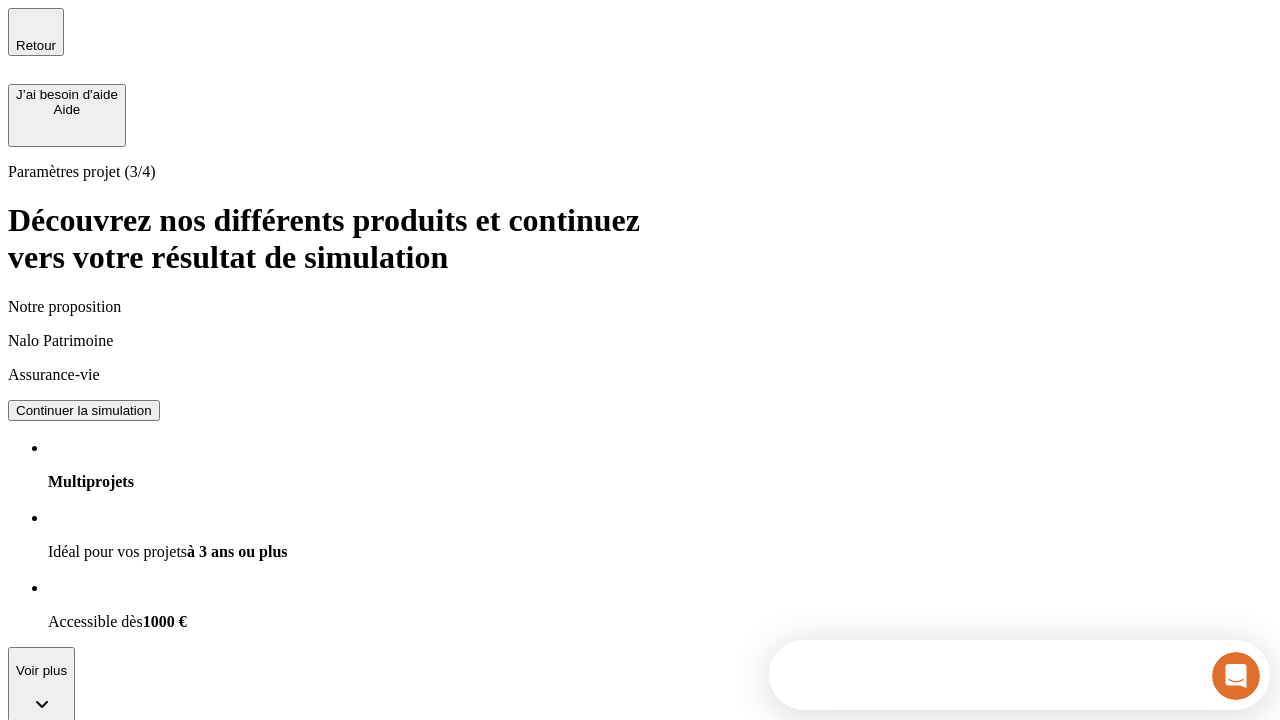 click on "Continuer la simulation" at bounding box center (84, 850) 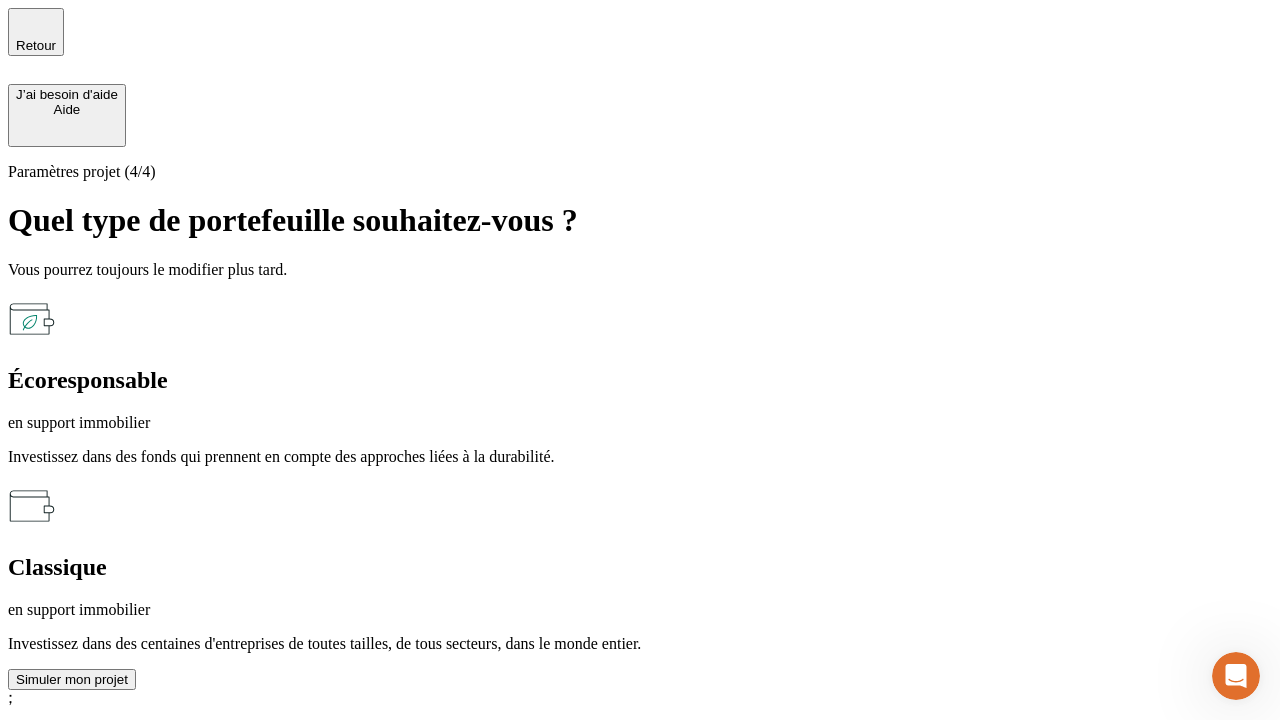 click on "en support immobilier" at bounding box center (640, 610) 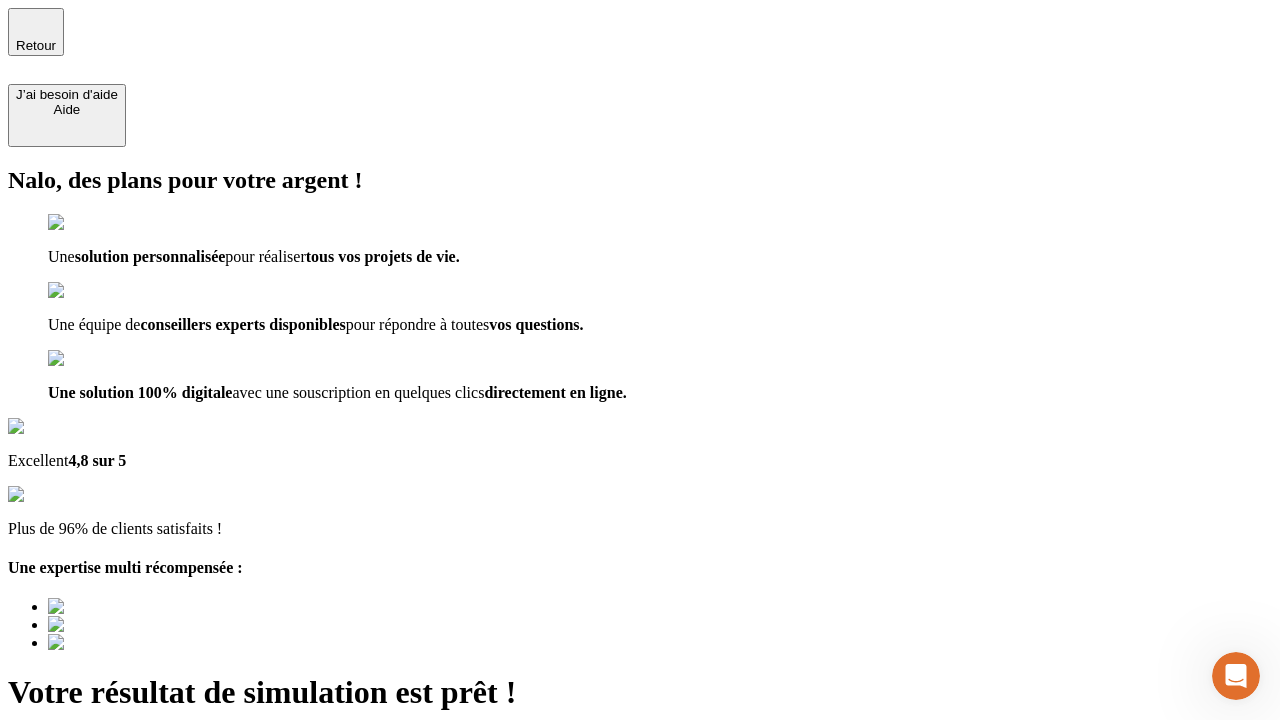 click at bounding box center [640, 787] 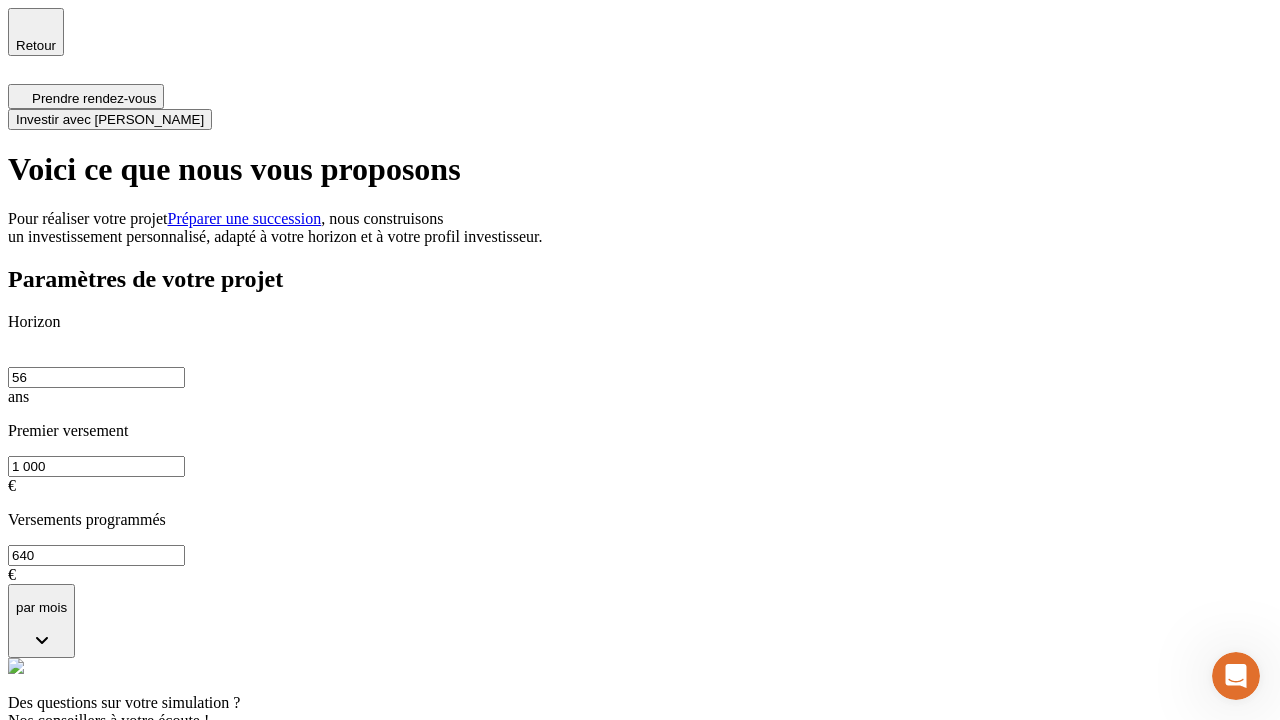 click on "Investir avec [PERSON_NAME]" at bounding box center [110, 119] 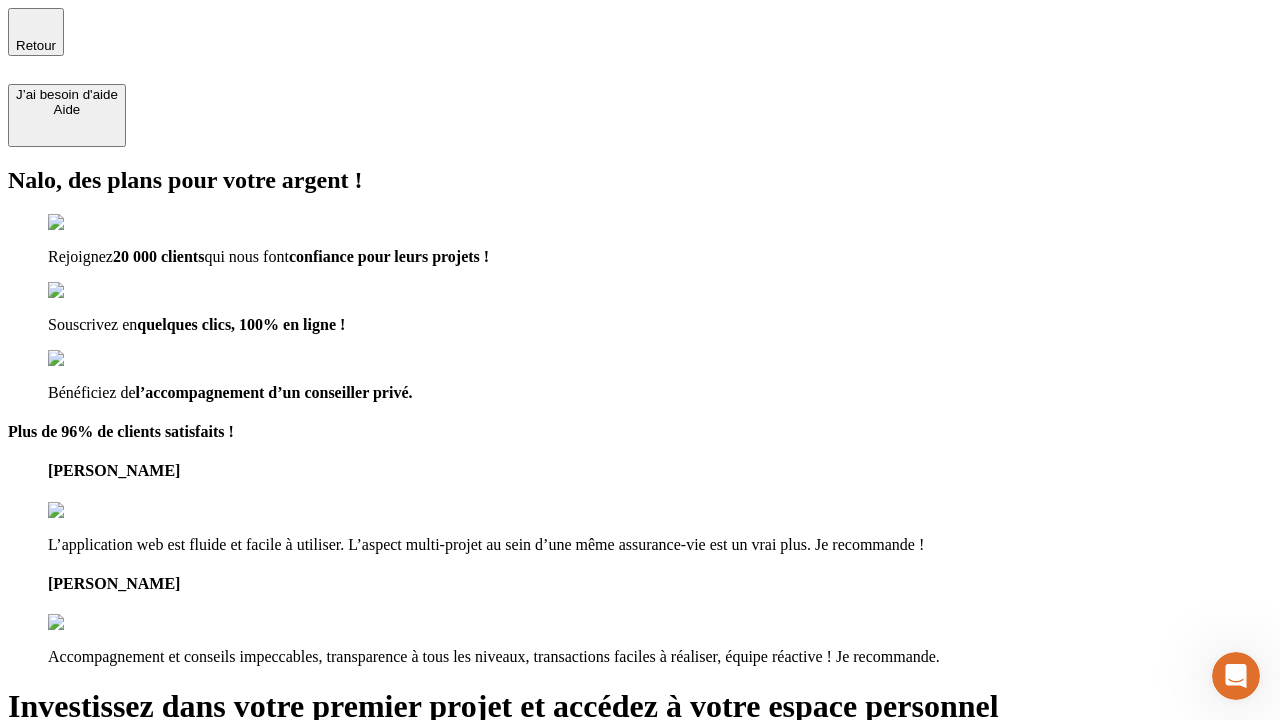 type on "[EMAIL_ADDRESS][PERSON_NAME][DOMAIN_NAME]" 